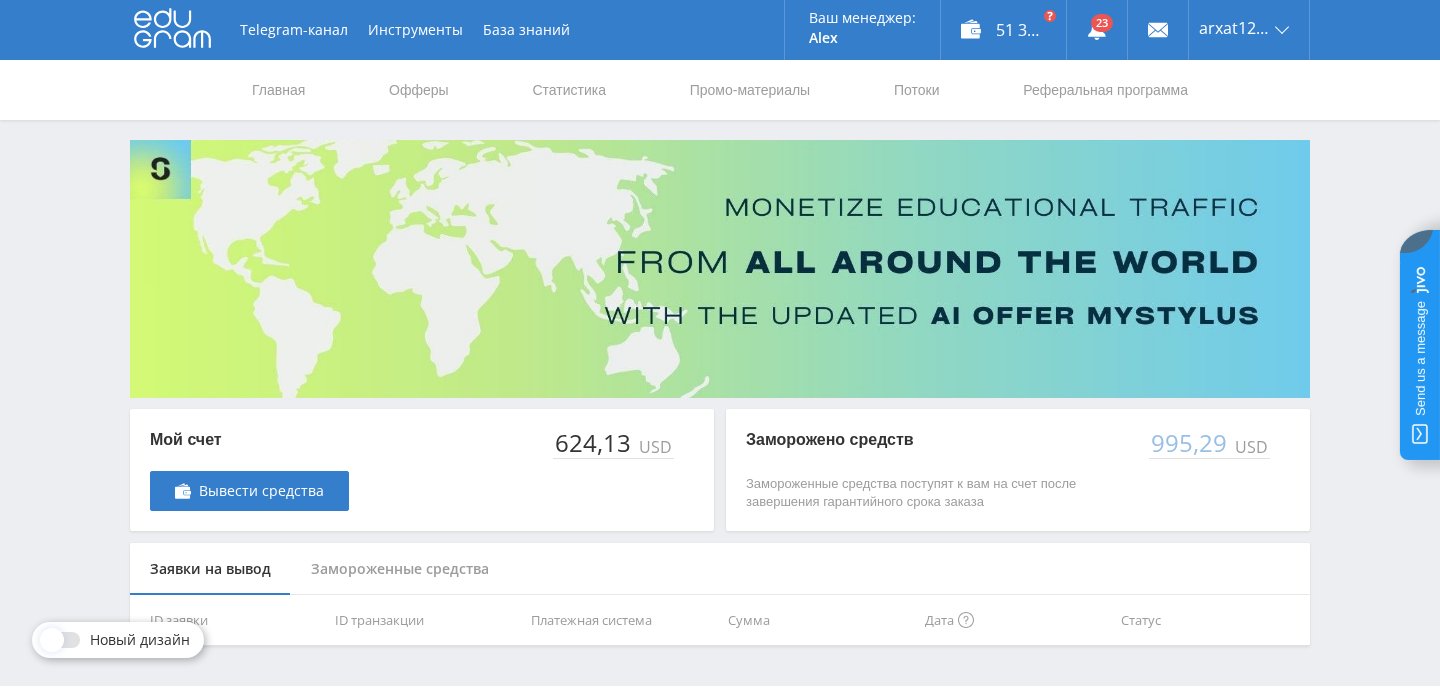 scroll, scrollTop: 0, scrollLeft: 0, axis: both 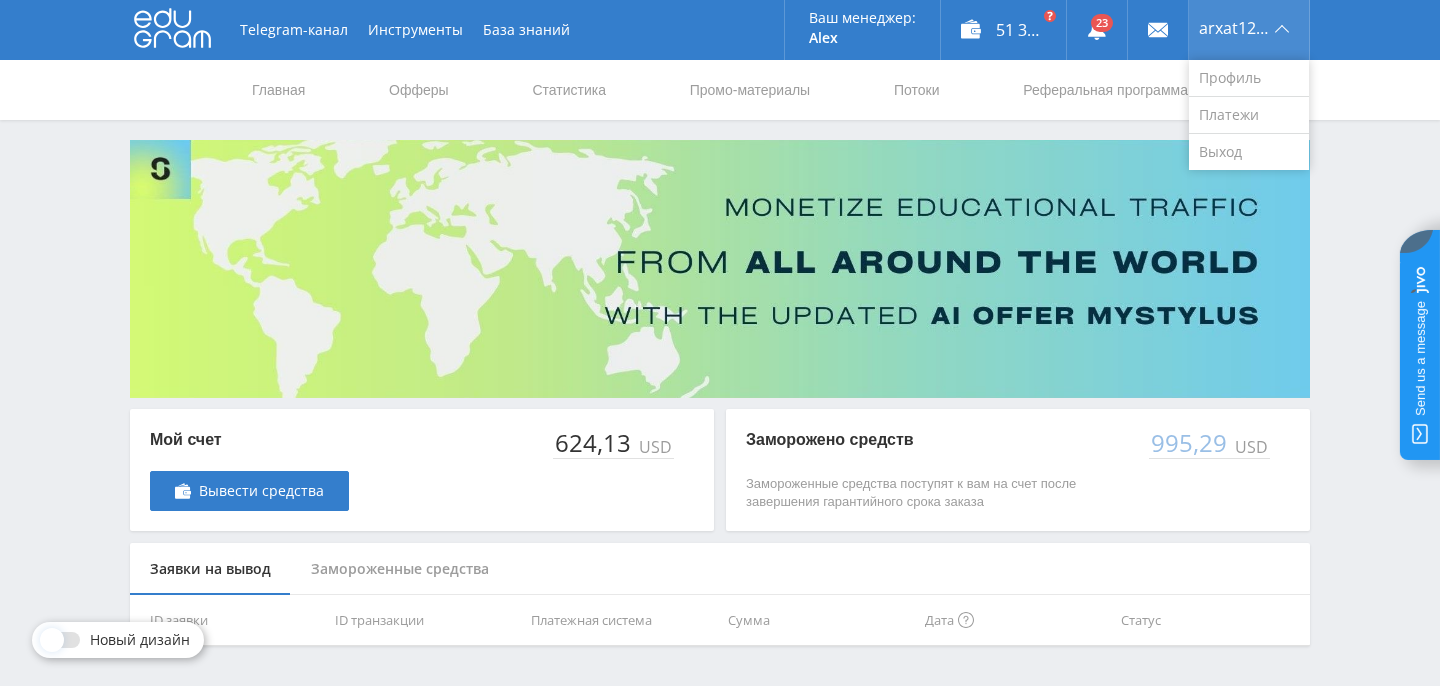 click on "arxat1268" at bounding box center (1249, 30) 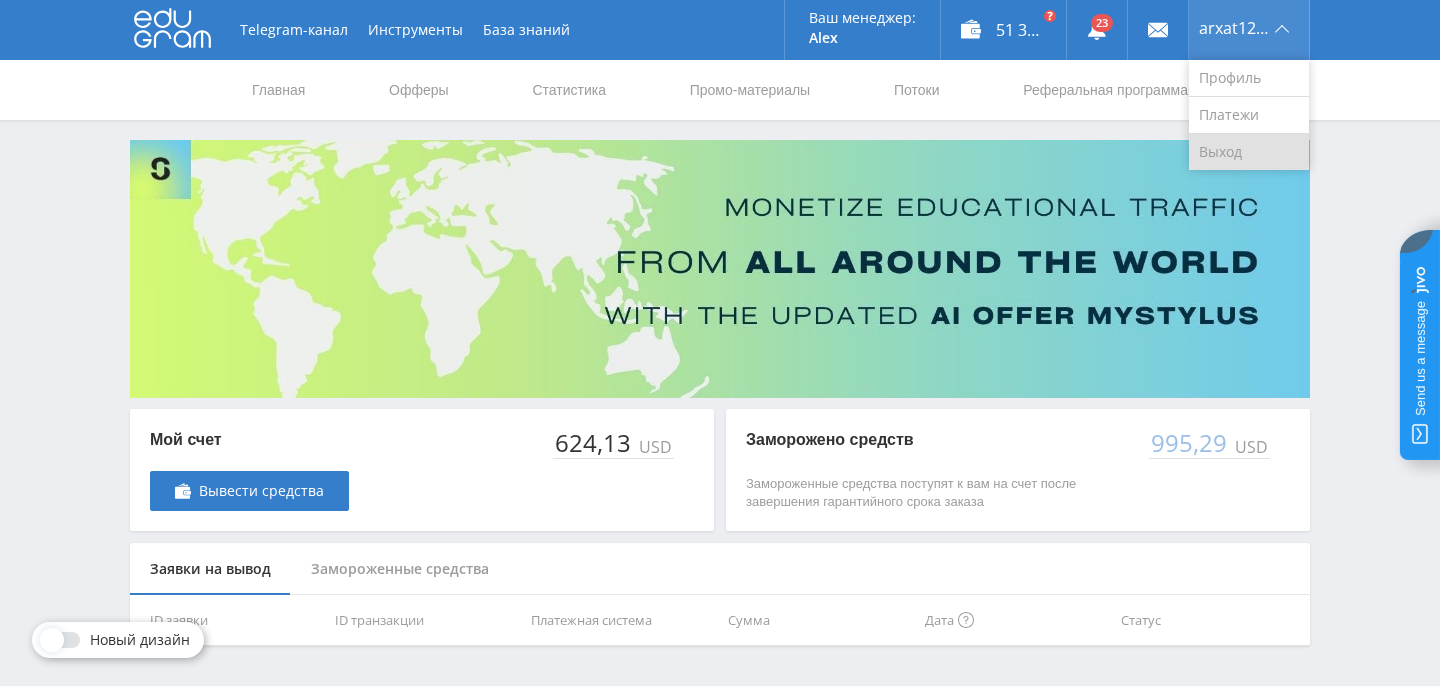 click on "Выход" at bounding box center (1249, 152) 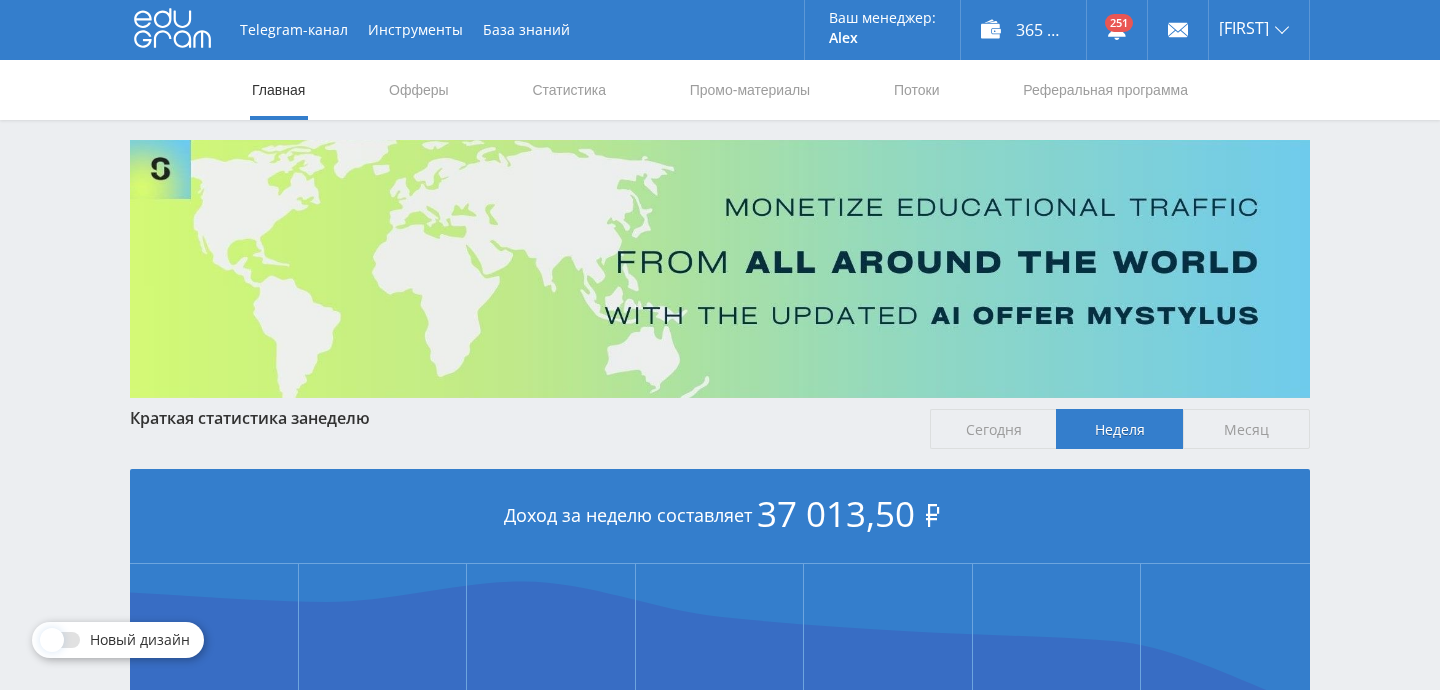 scroll, scrollTop: 0, scrollLeft: 0, axis: both 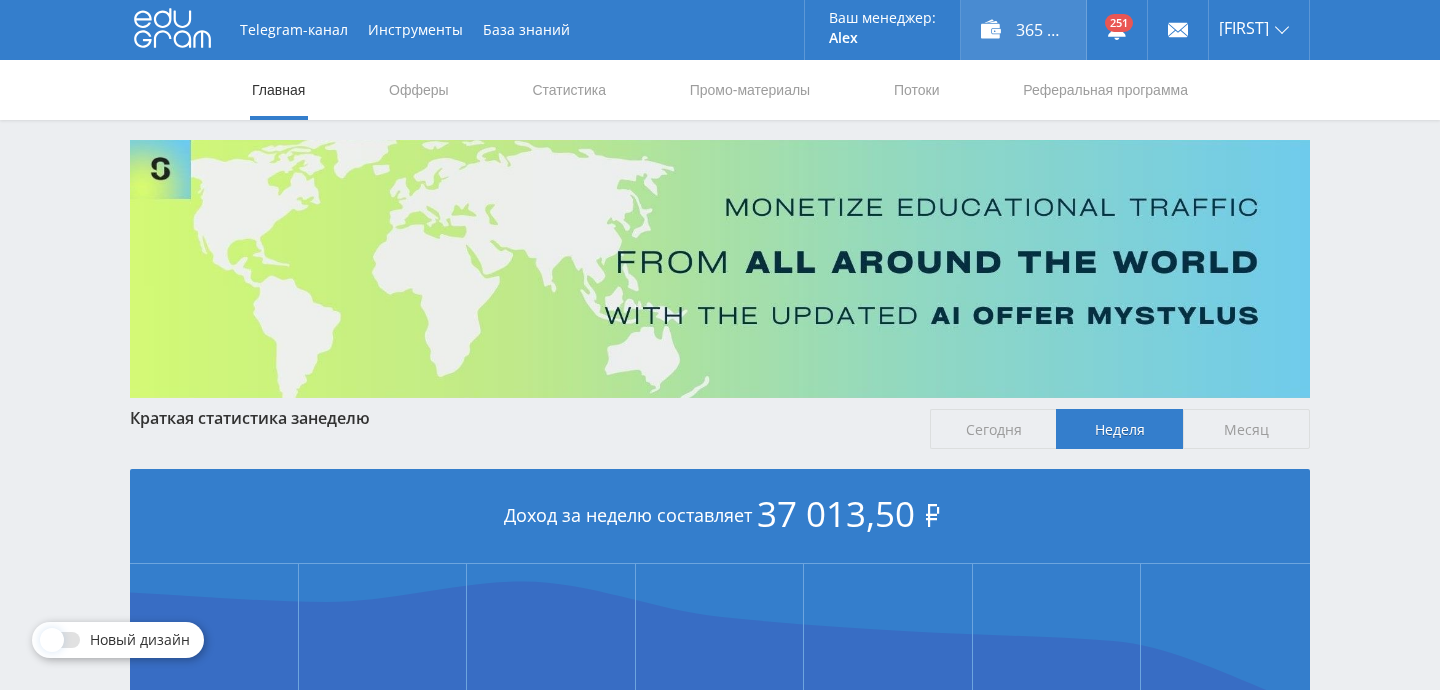 click on "365 518,00 ₽" at bounding box center (1023, 30) 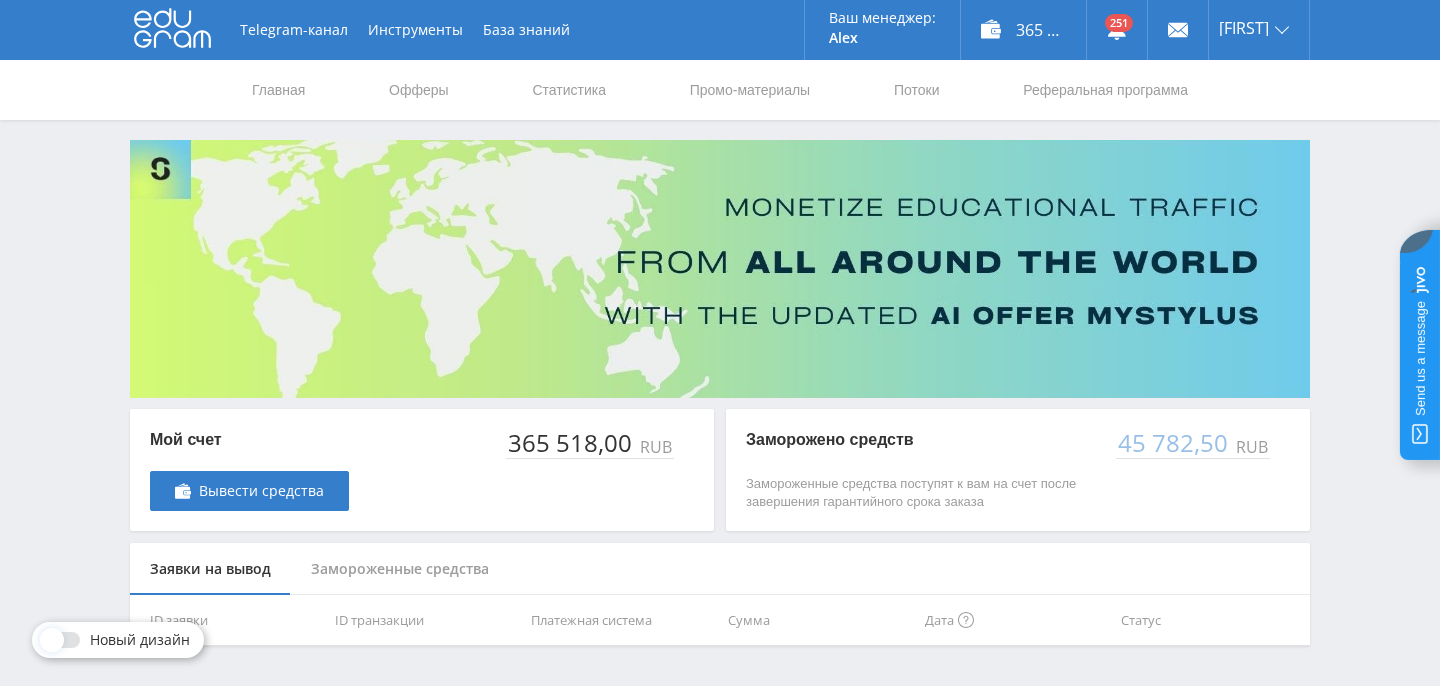 scroll, scrollTop: 56, scrollLeft: 0, axis: vertical 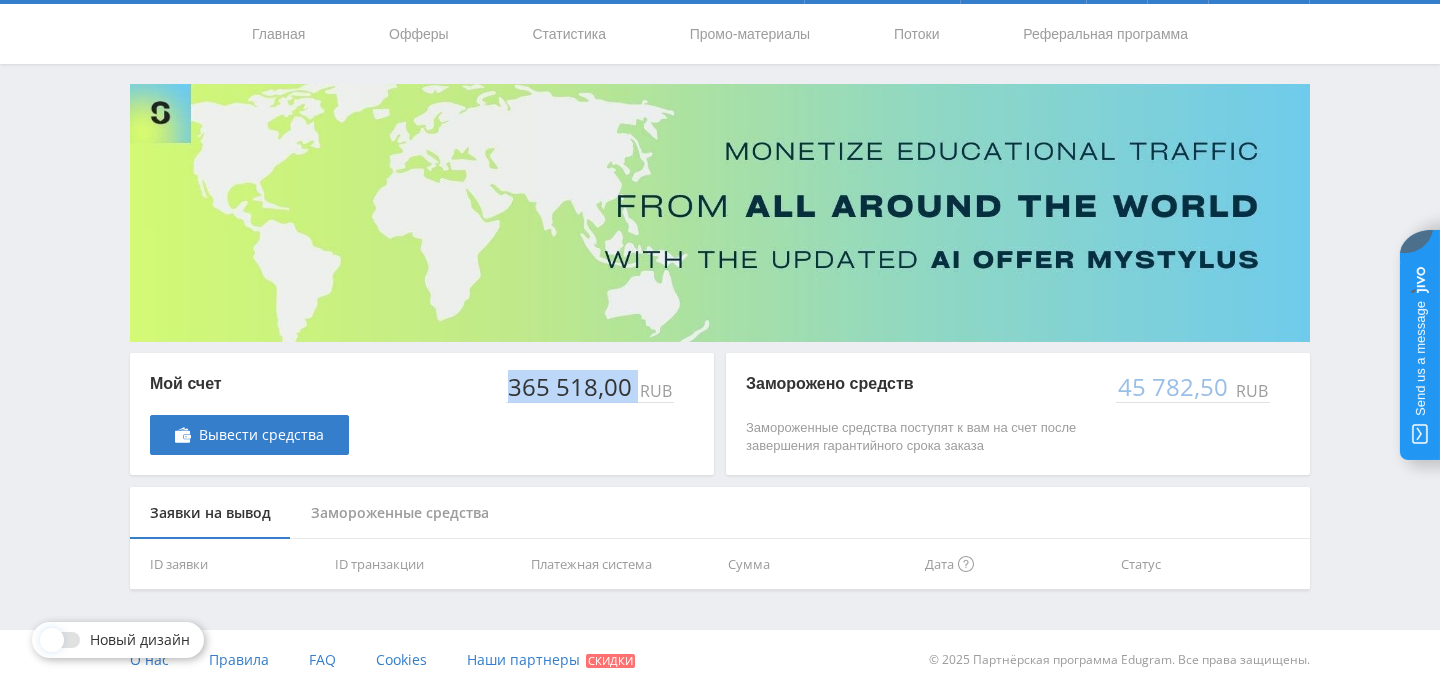 drag, startPoint x: 503, startPoint y: 382, endPoint x: 645, endPoint y: 380, distance: 142.01408 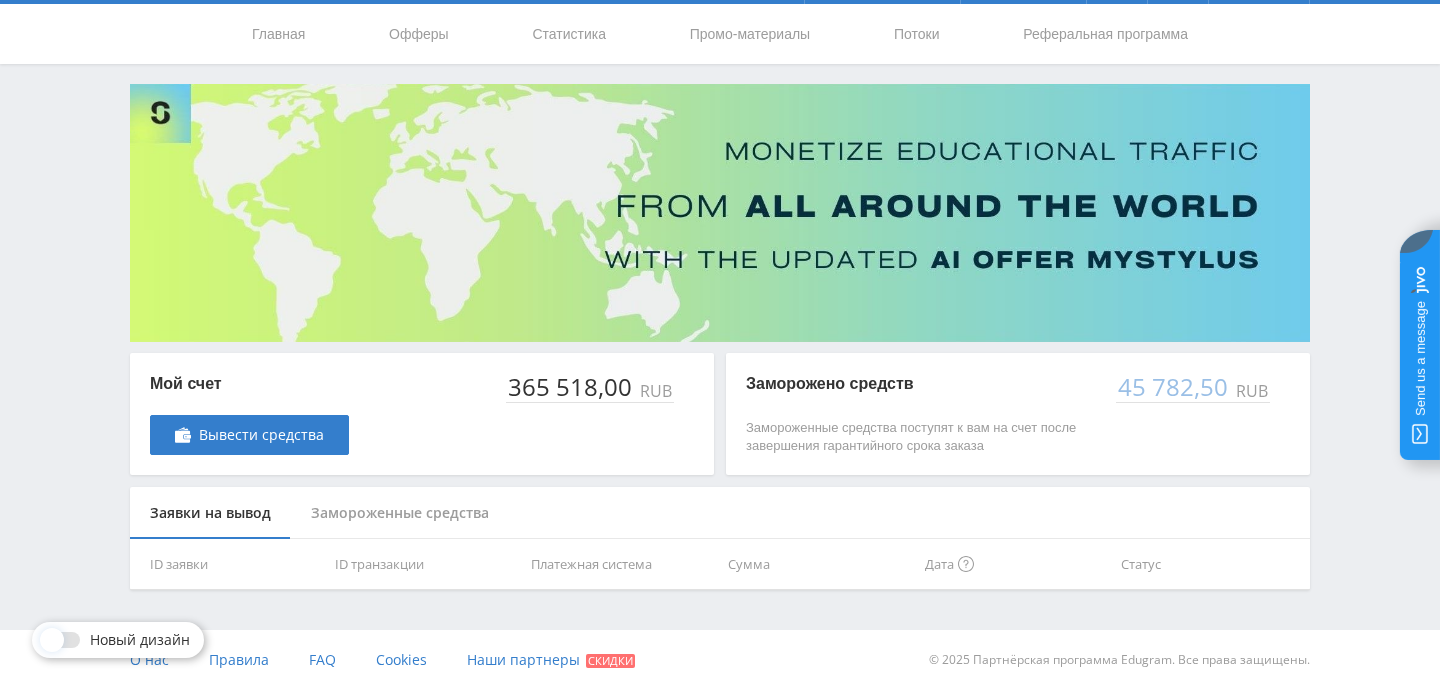 click on "365 518,00 RUB" at bounding box center [600, 414] 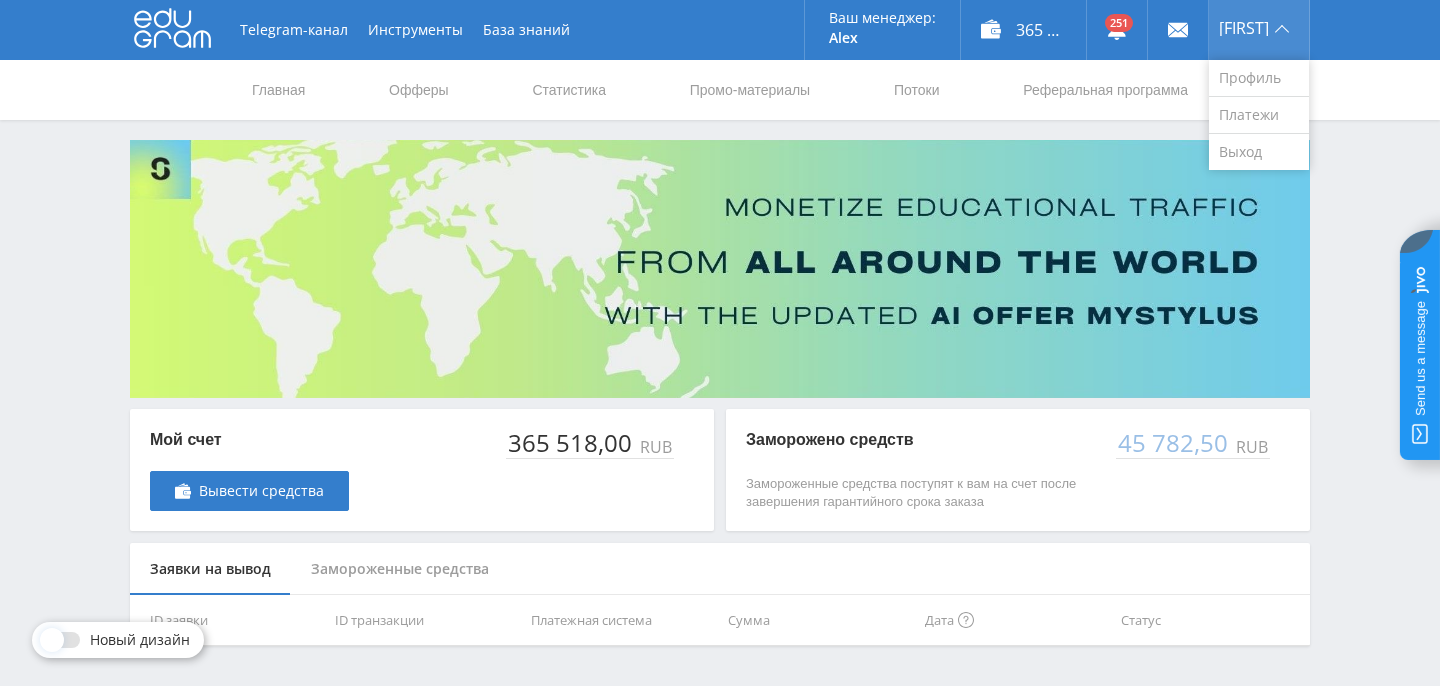click on "[FIRST]" at bounding box center [1244, 28] 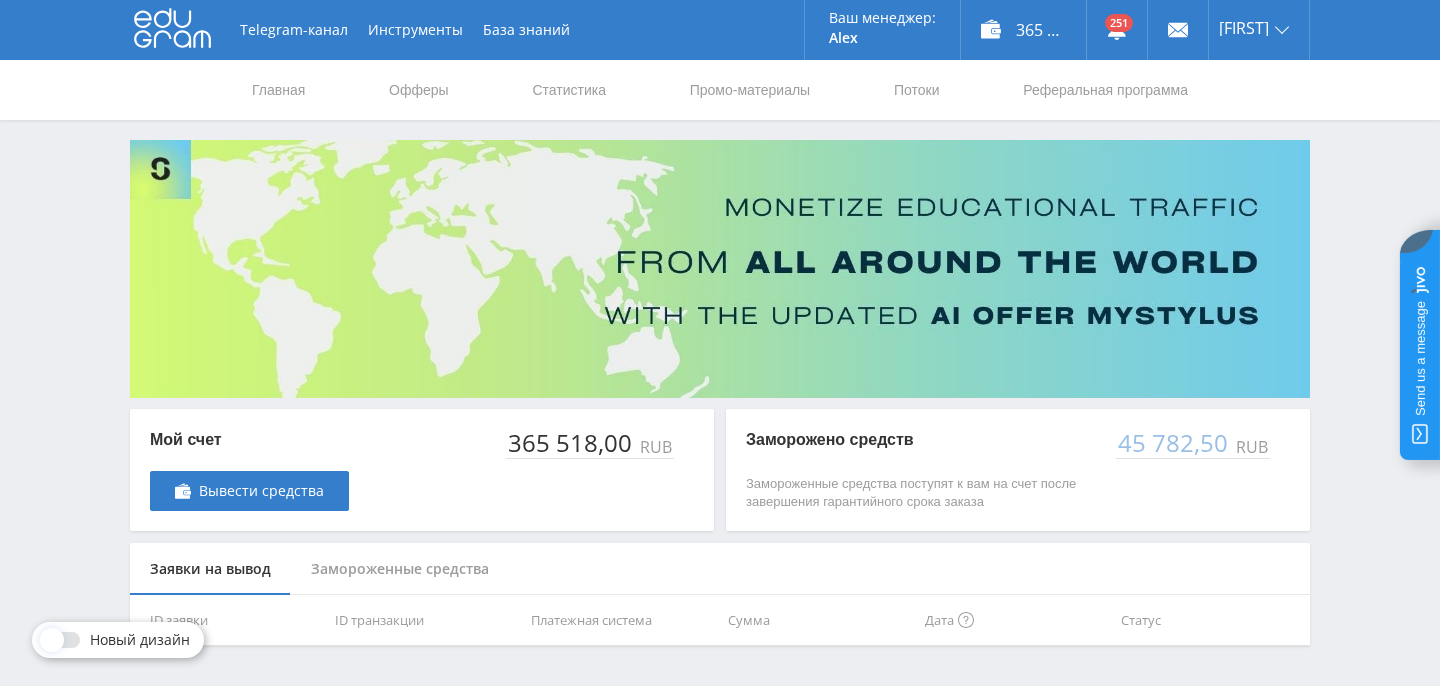 click at bounding box center (720, 269) 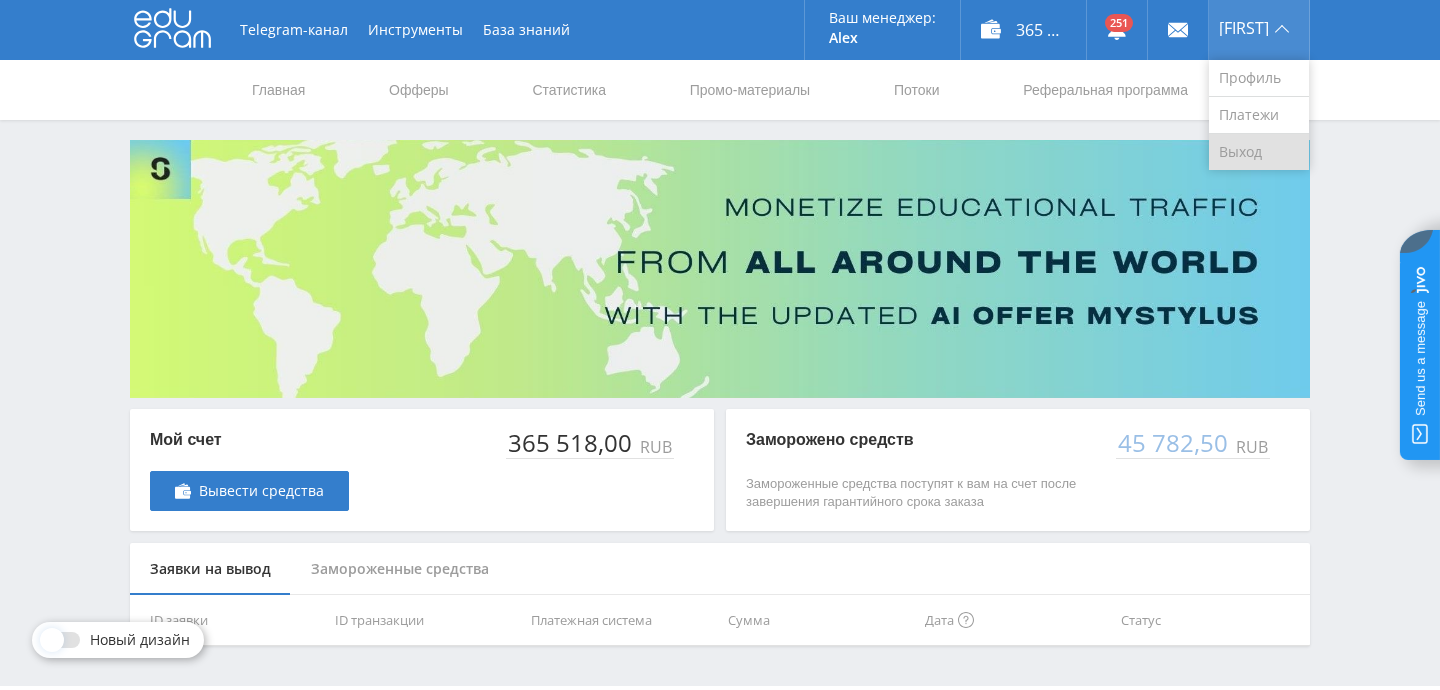 click on "Выход" at bounding box center (1259, 152) 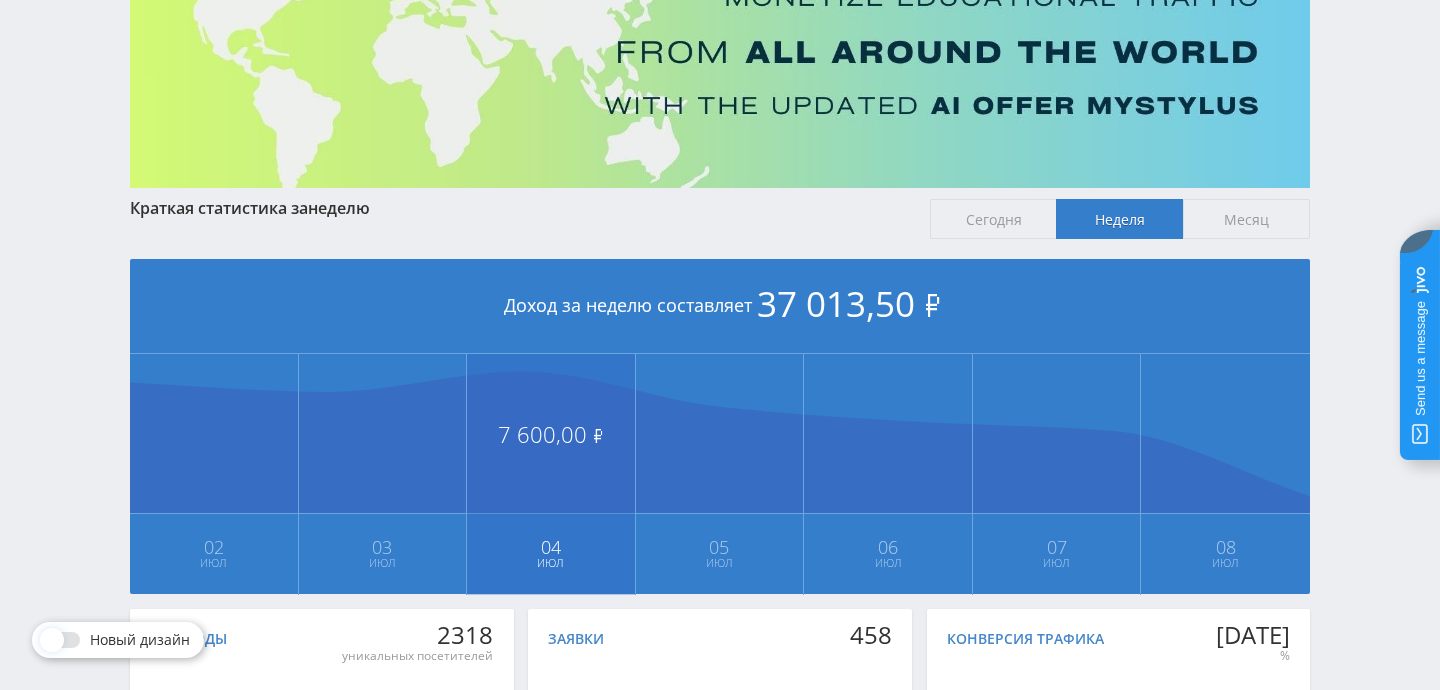 scroll, scrollTop: 0, scrollLeft: 0, axis: both 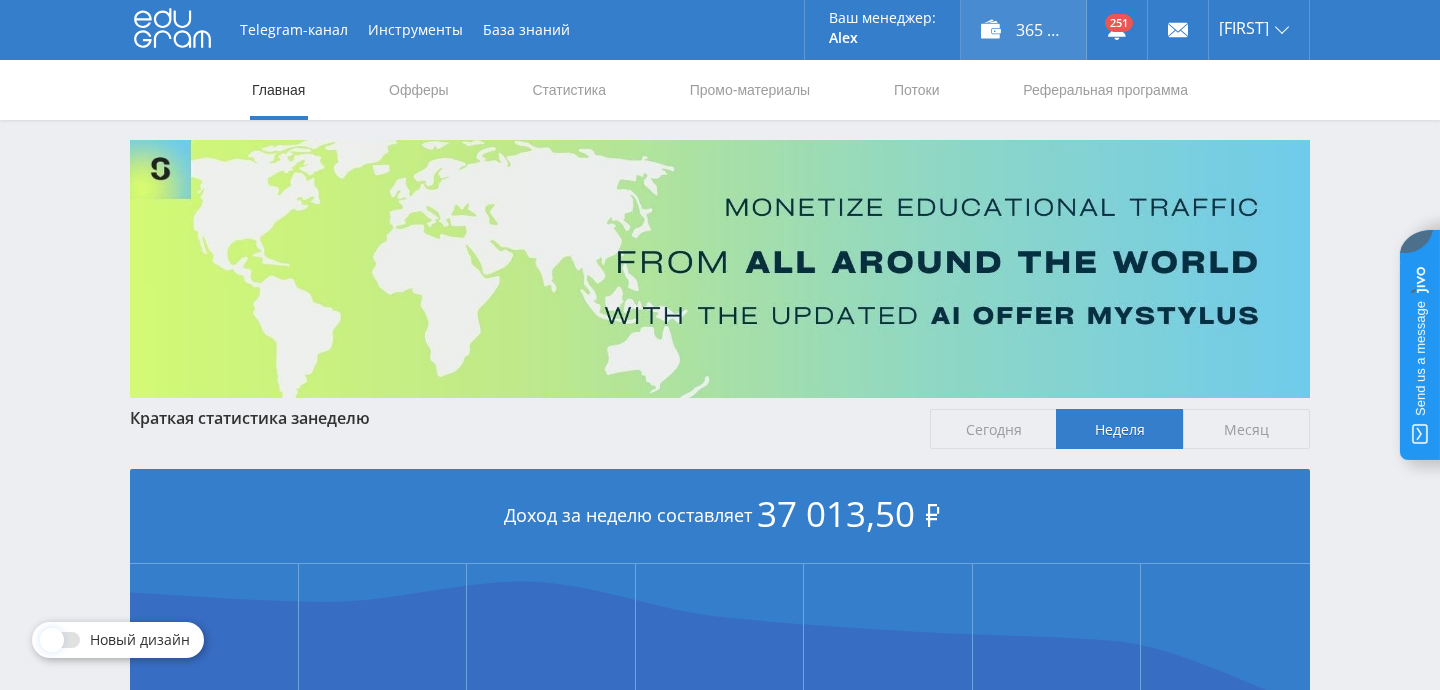 click on "365 518,00 ₽" at bounding box center (1023, 30) 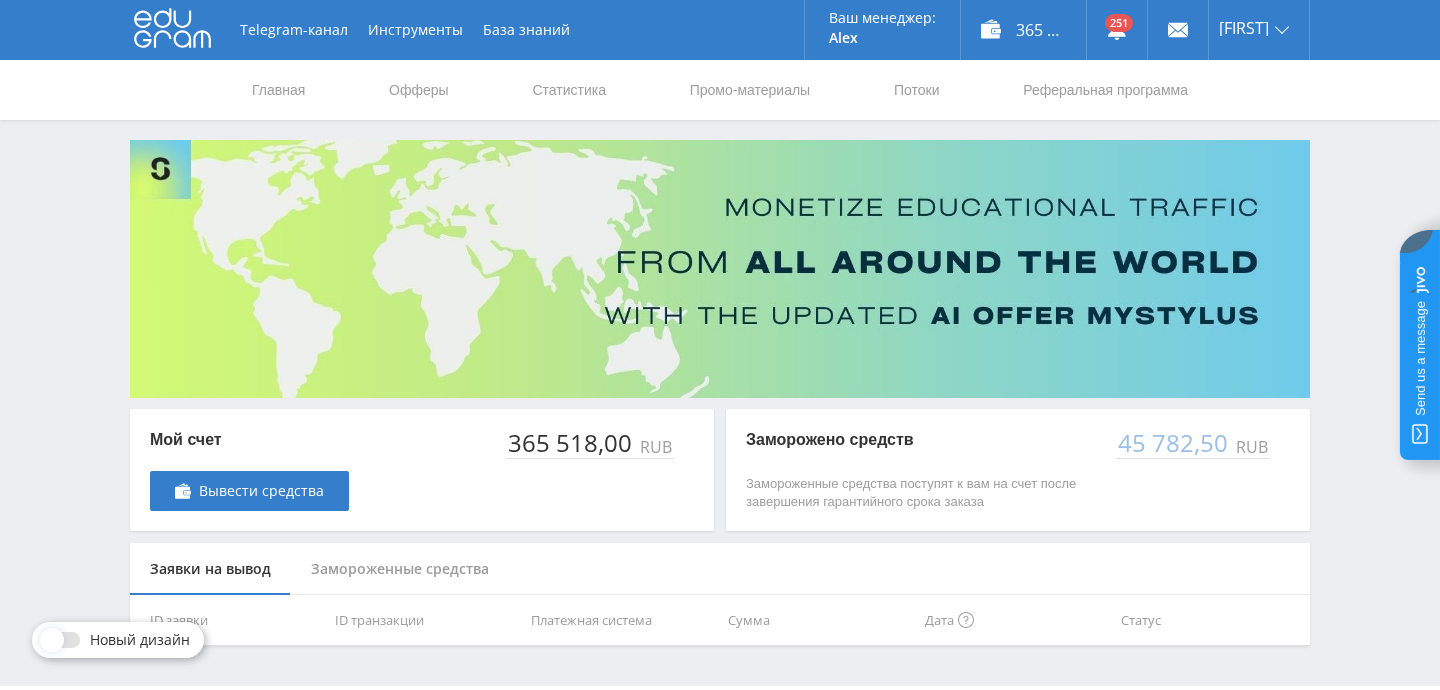 scroll, scrollTop: 56, scrollLeft: 0, axis: vertical 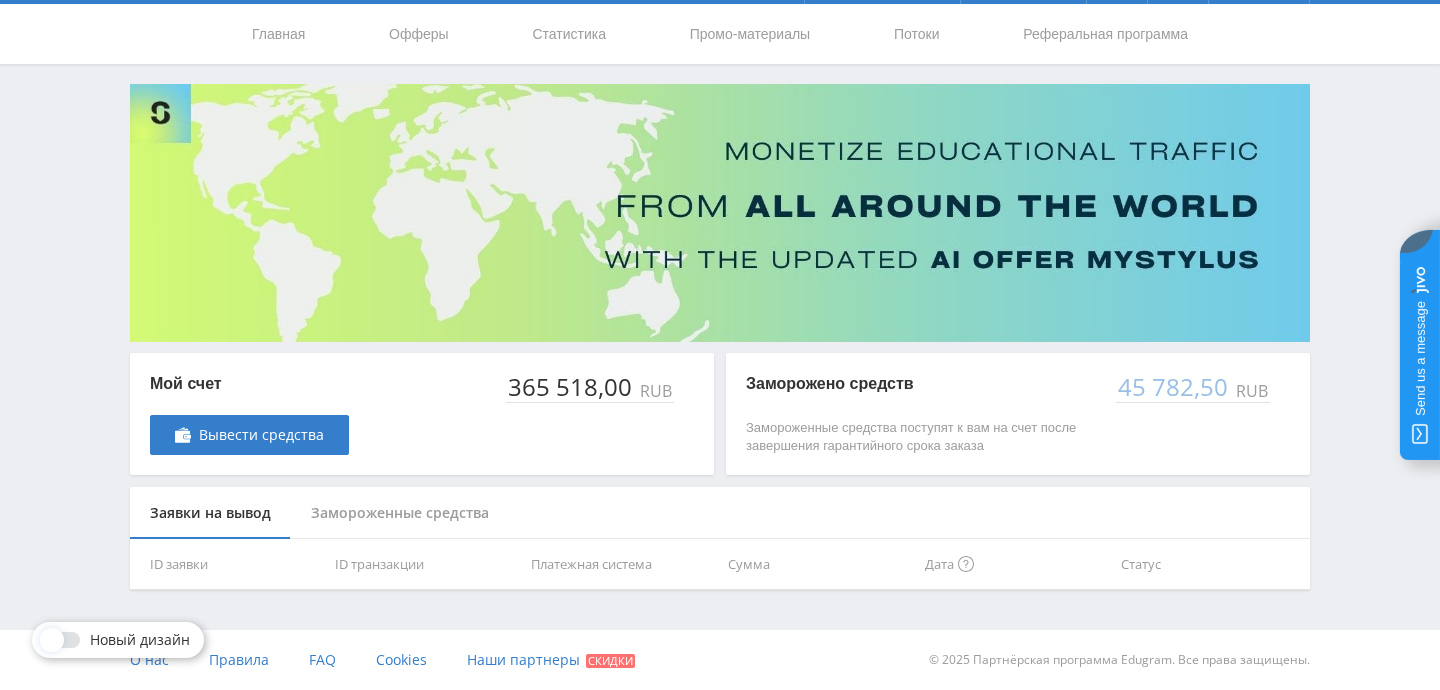 click on "Замороженные средства" at bounding box center [400, 513] 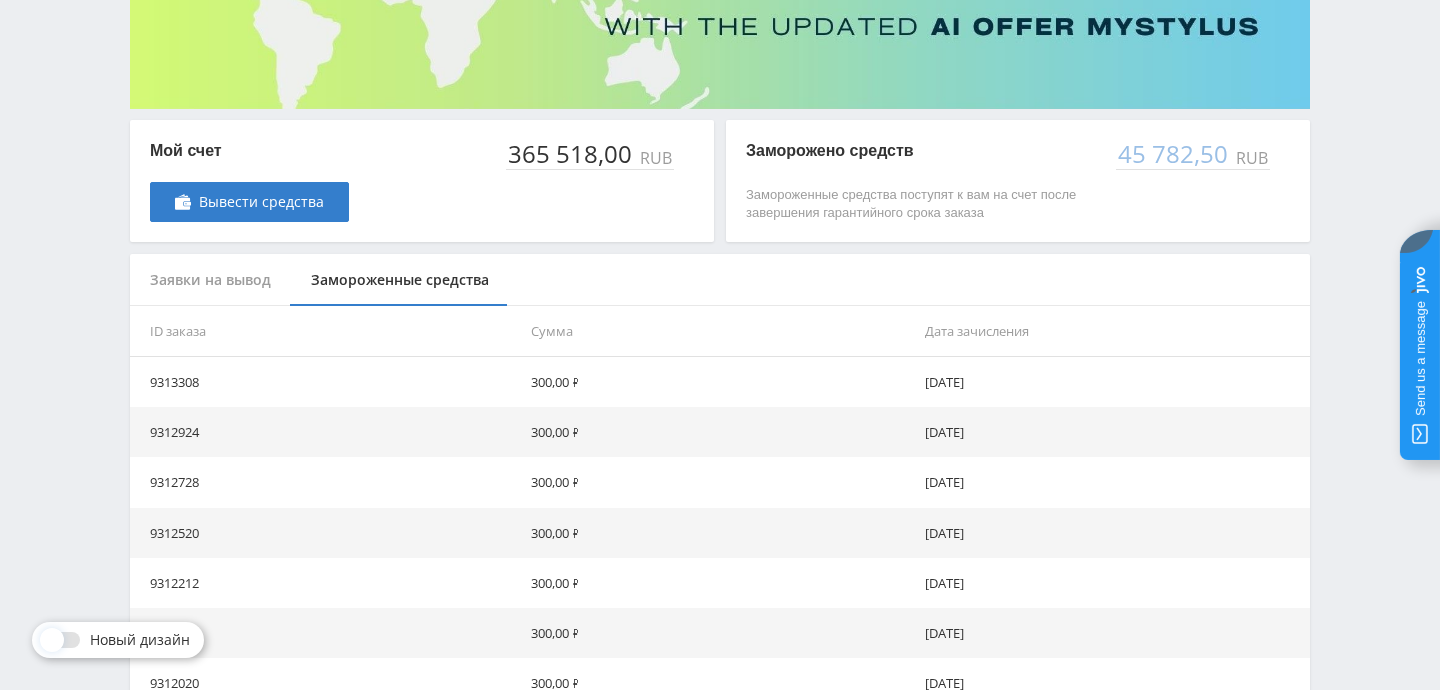 scroll, scrollTop: 290, scrollLeft: 0, axis: vertical 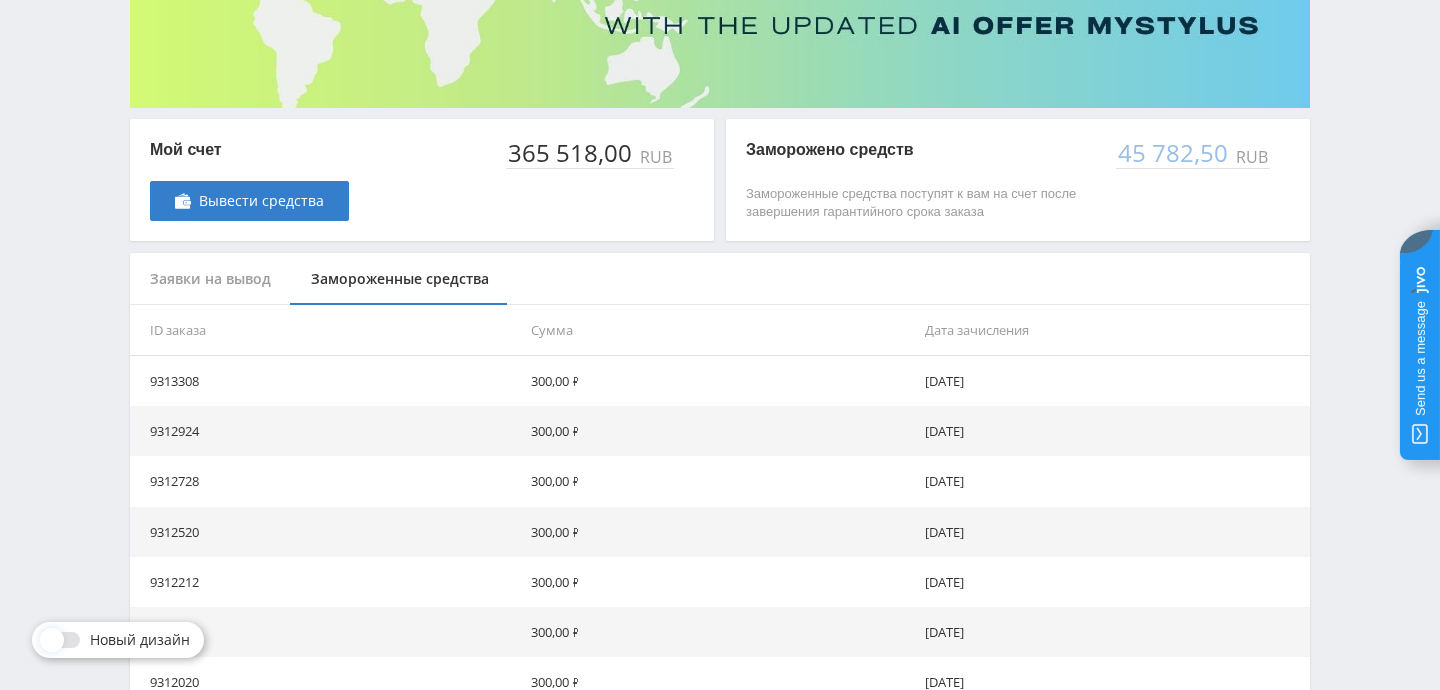 click on "Заявки на вывод" at bounding box center [210, 279] 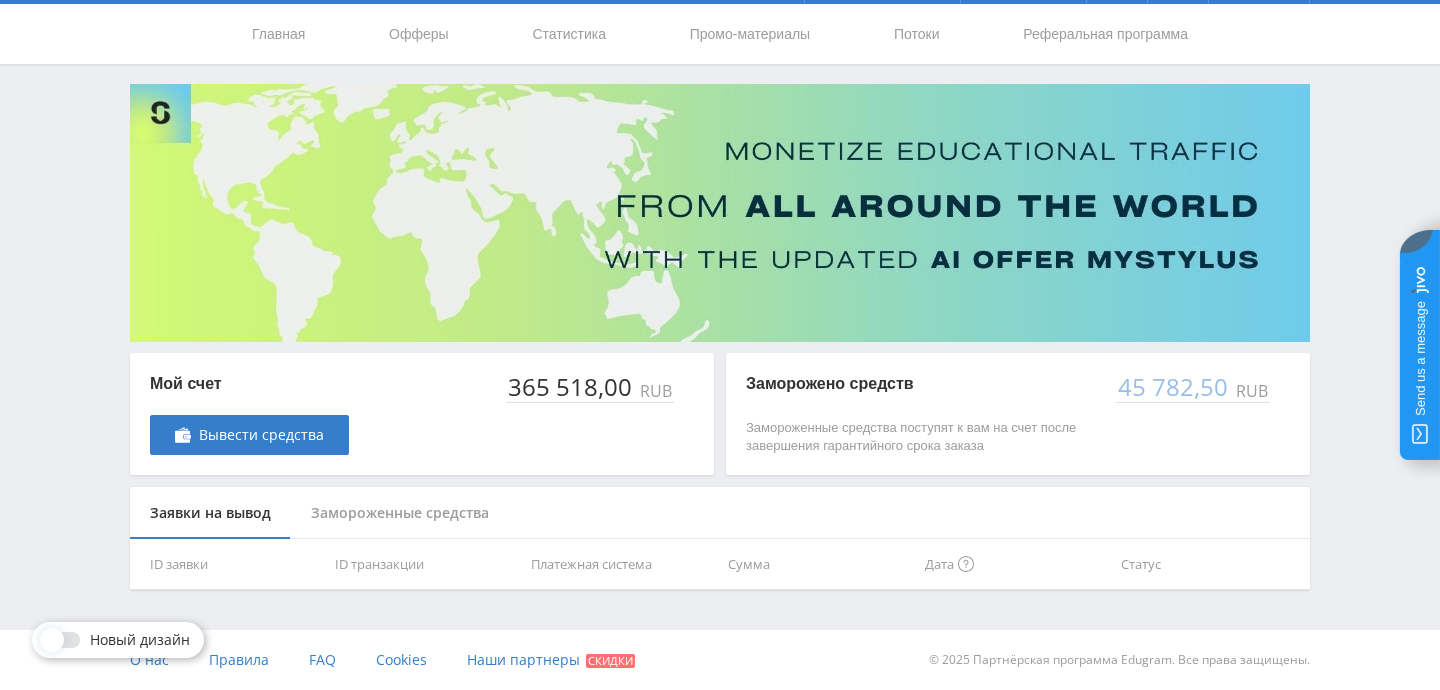 scroll, scrollTop: 0, scrollLeft: 0, axis: both 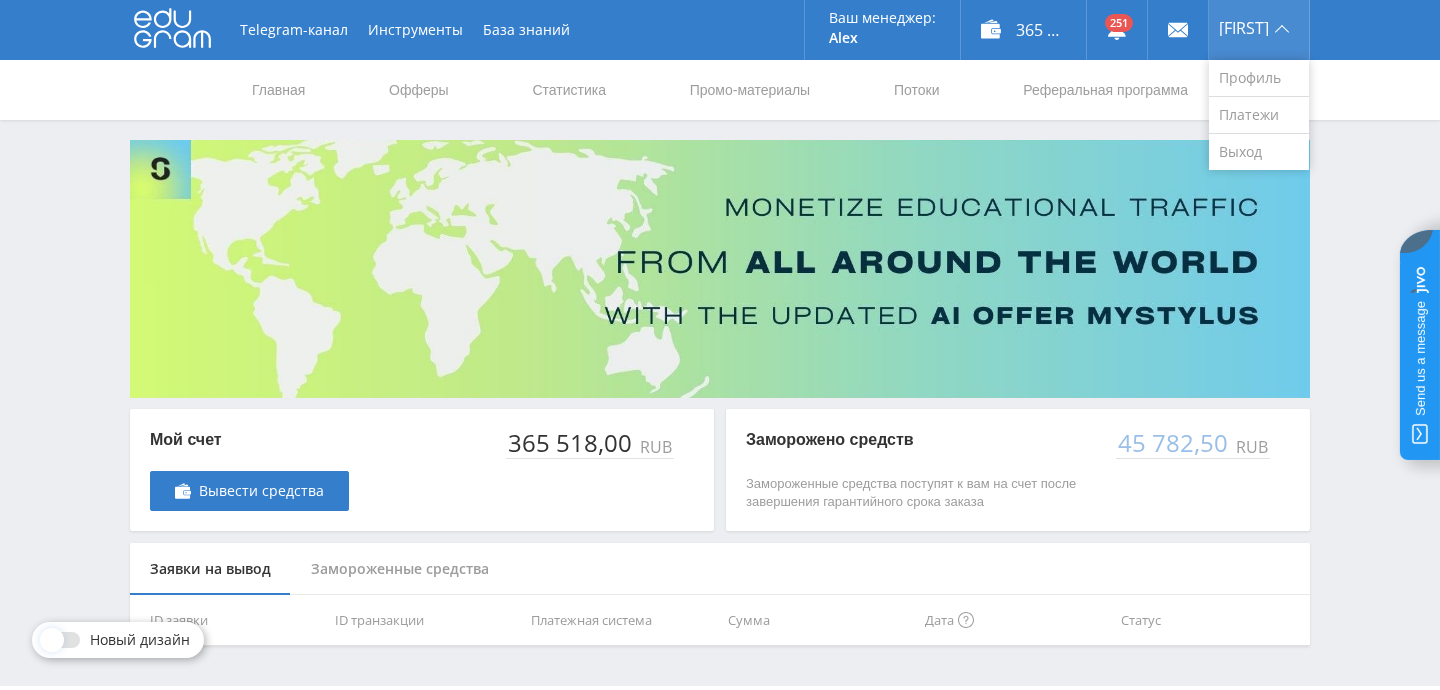 click on "Никита" at bounding box center (1244, 28) 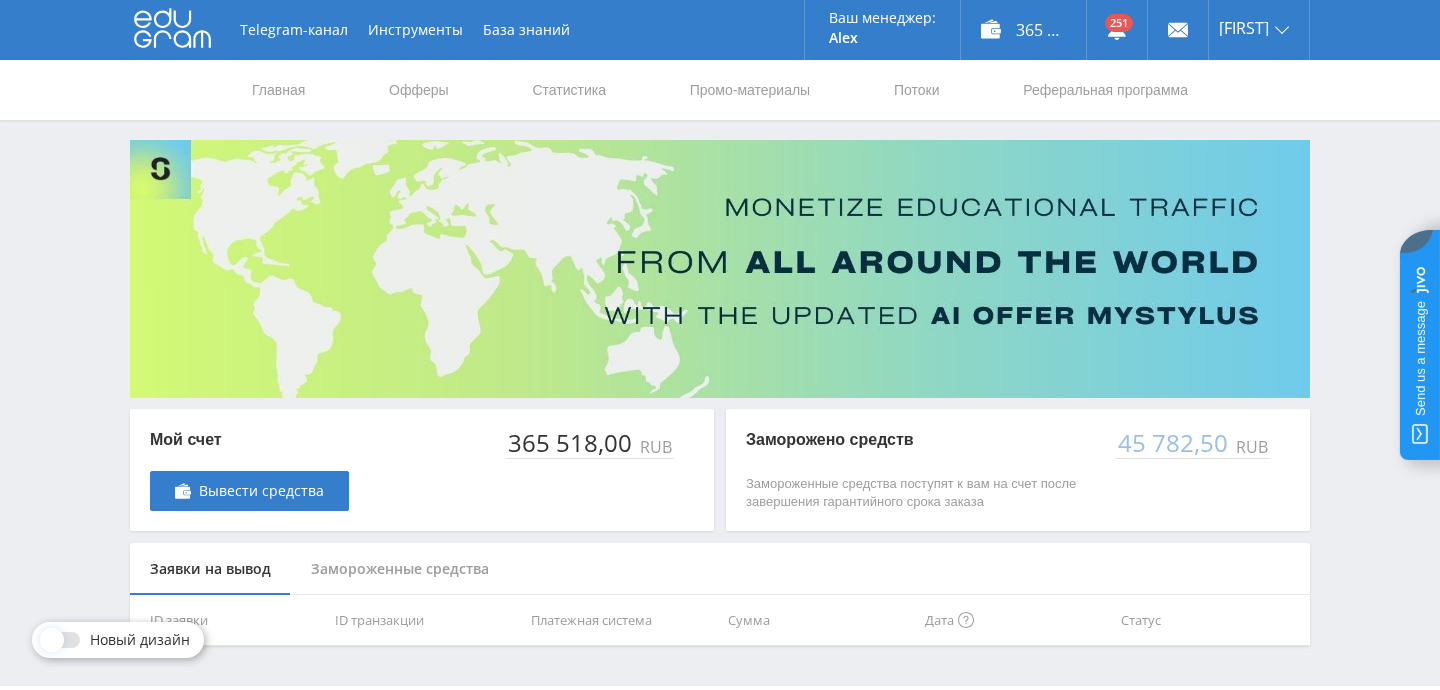 click at bounding box center [720, 269] 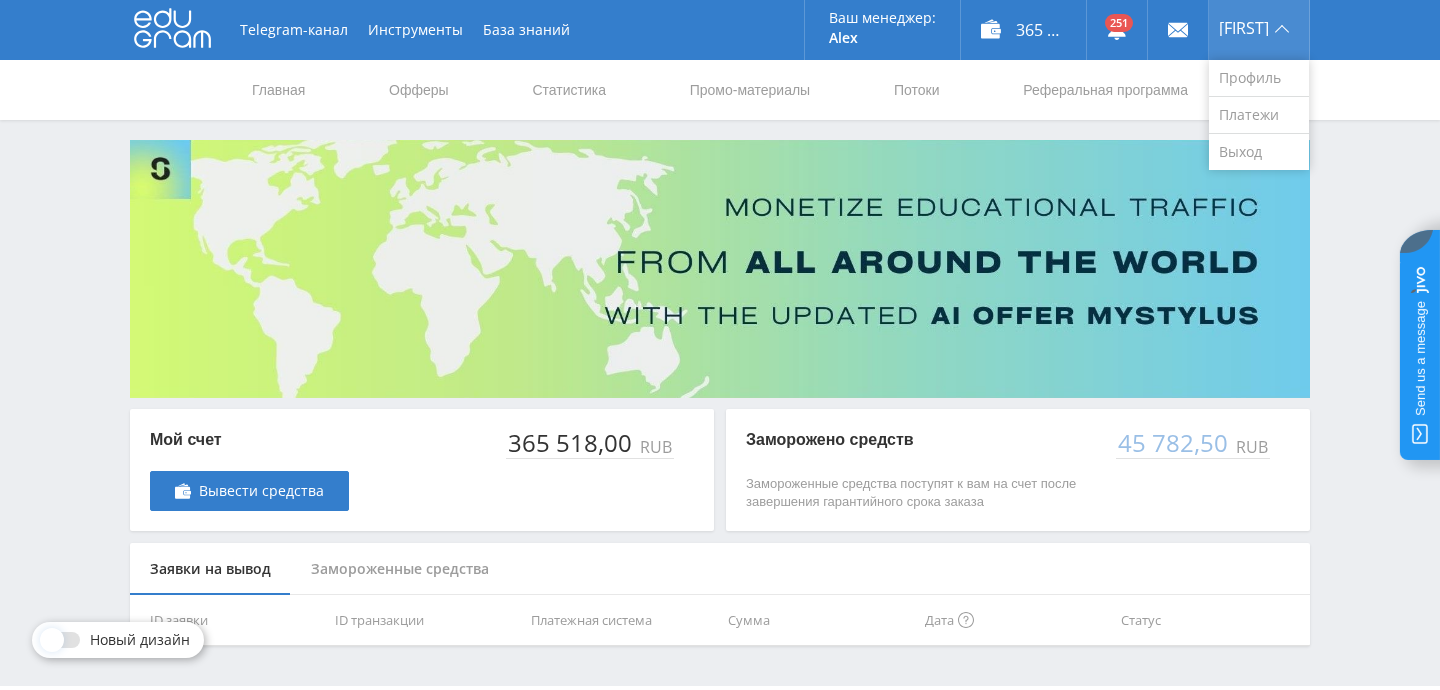 click on "Никита" at bounding box center [1259, 30] 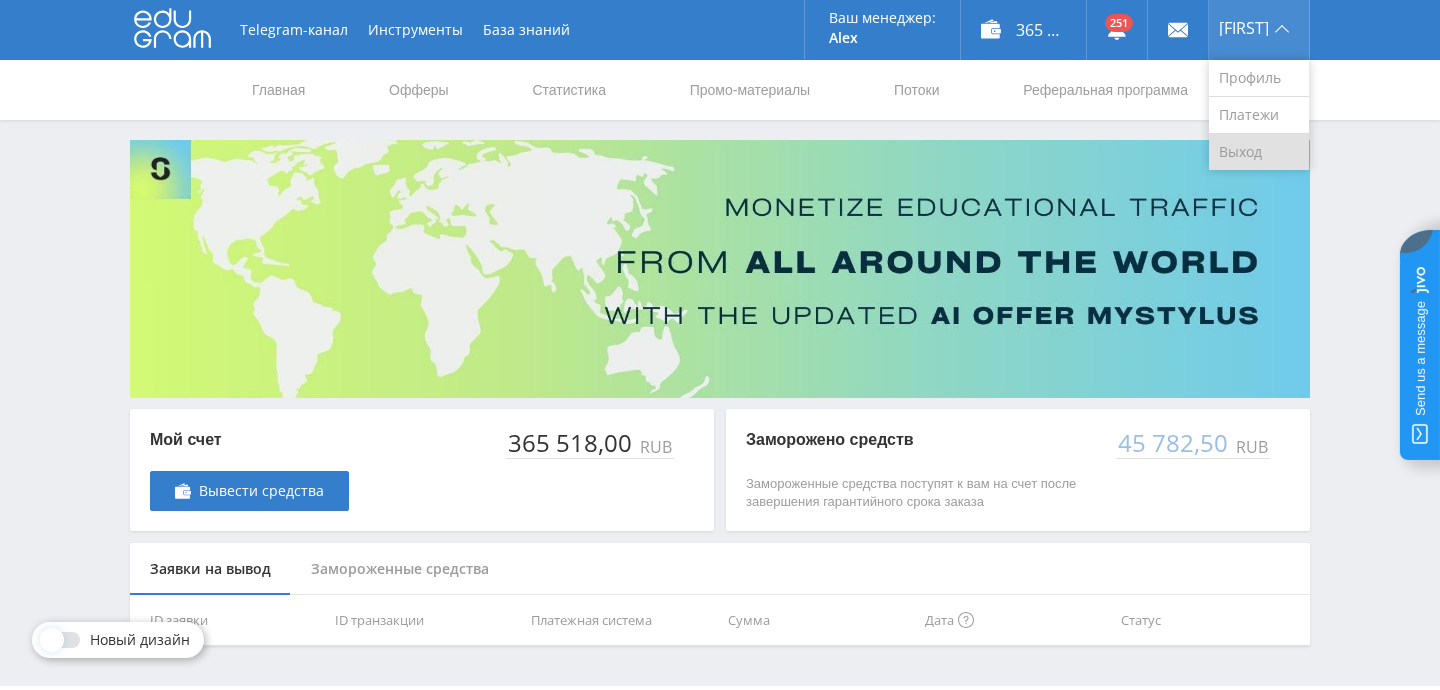 click on "Выход" at bounding box center (1259, 152) 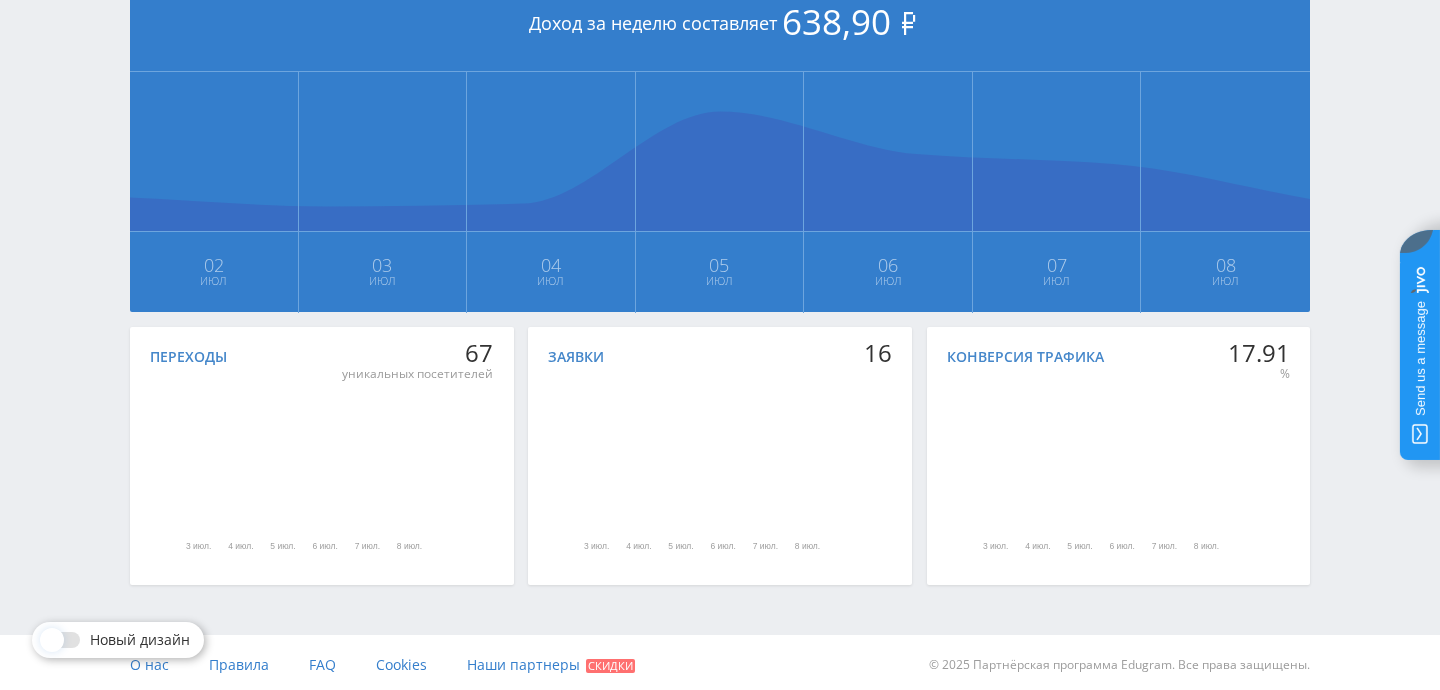 scroll, scrollTop: 0, scrollLeft: 0, axis: both 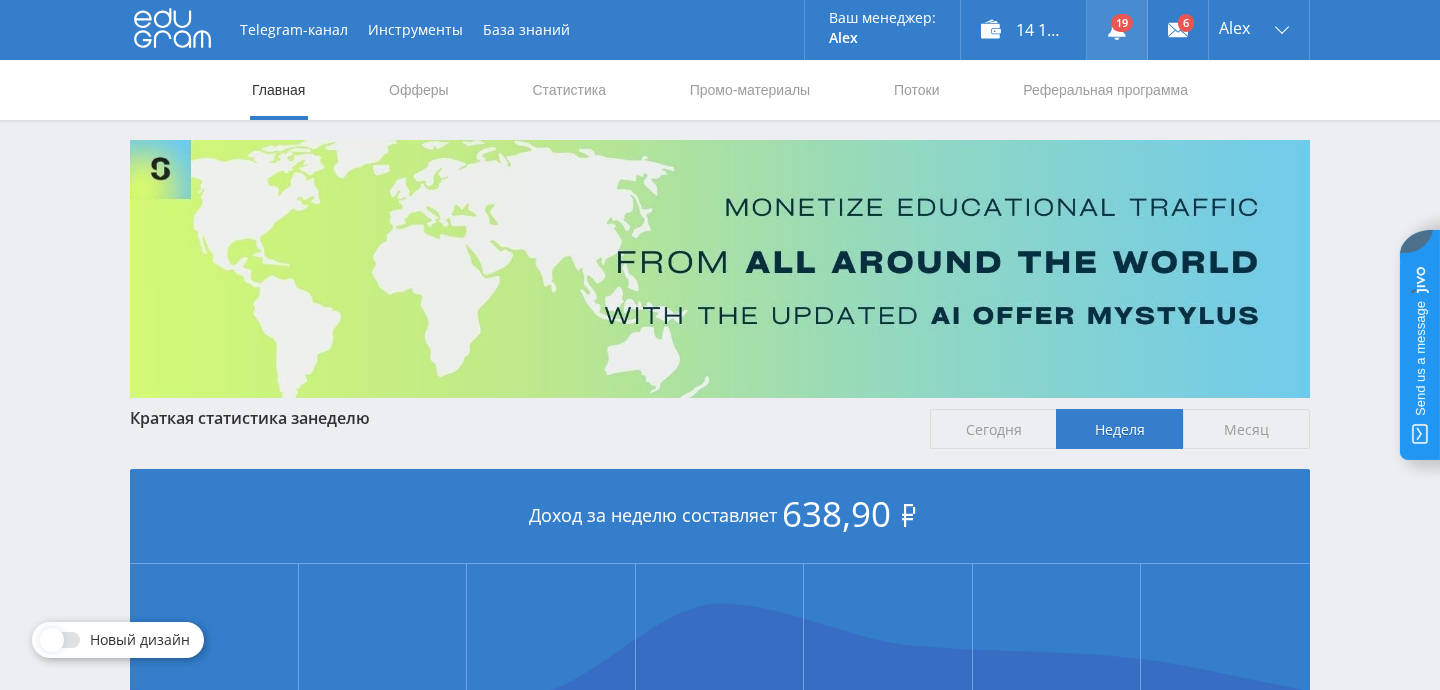 click at bounding box center [1117, 30] 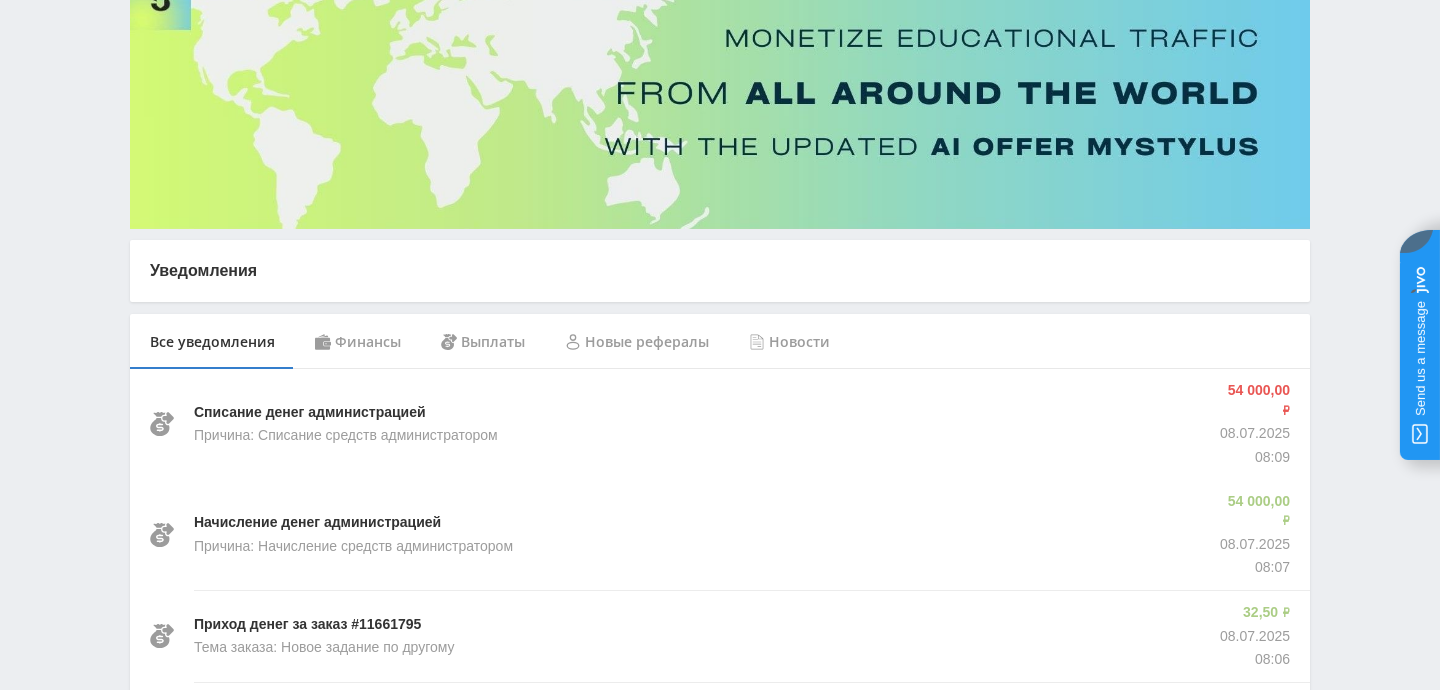 scroll, scrollTop: 244, scrollLeft: 0, axis: vertical 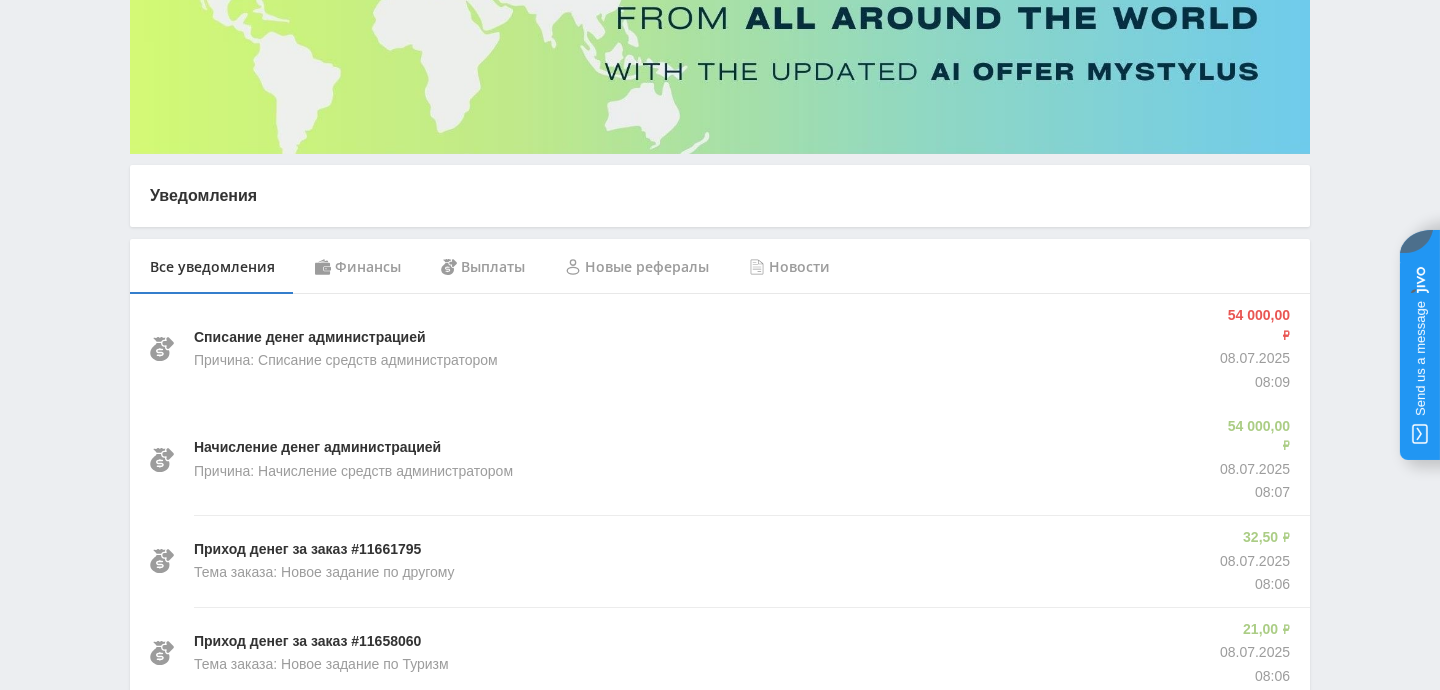 click on "Финансы" at bounding box center [358, 267] 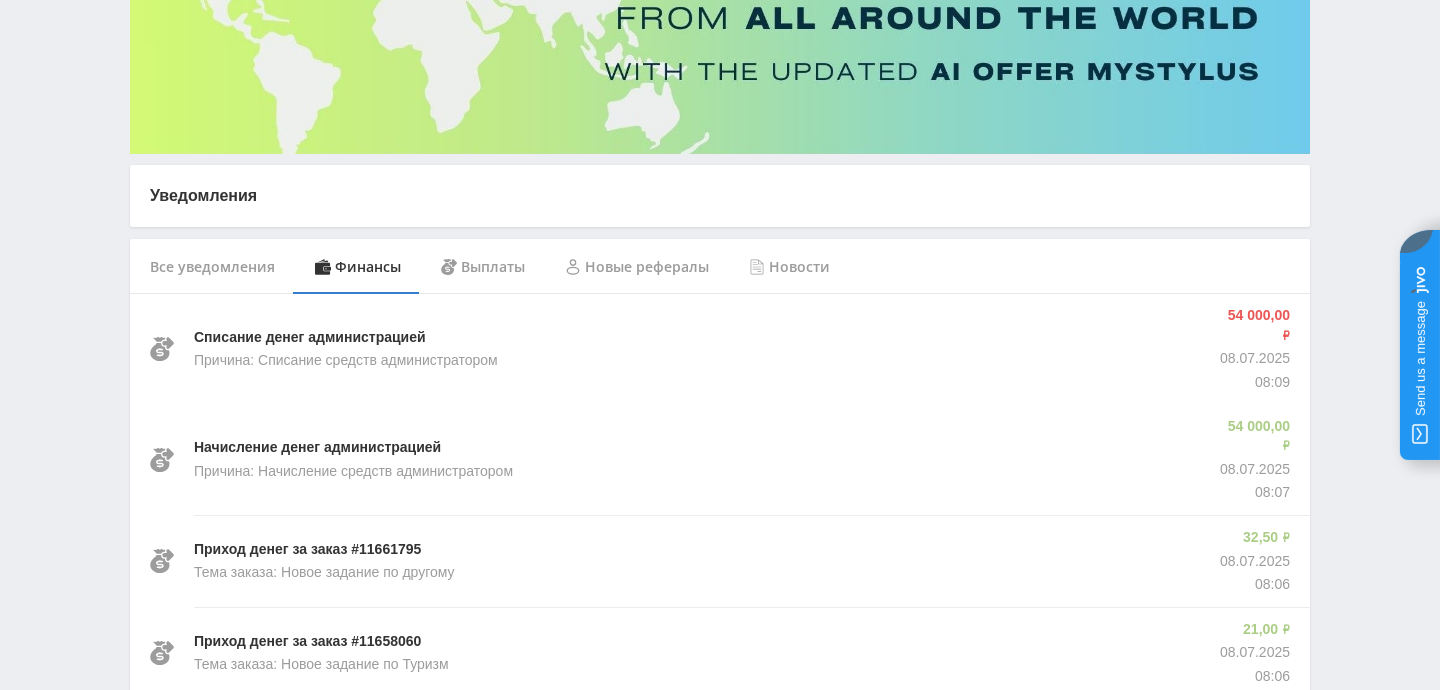 scroll, scrollTop: 0, scrollLeft: 0, axis: both 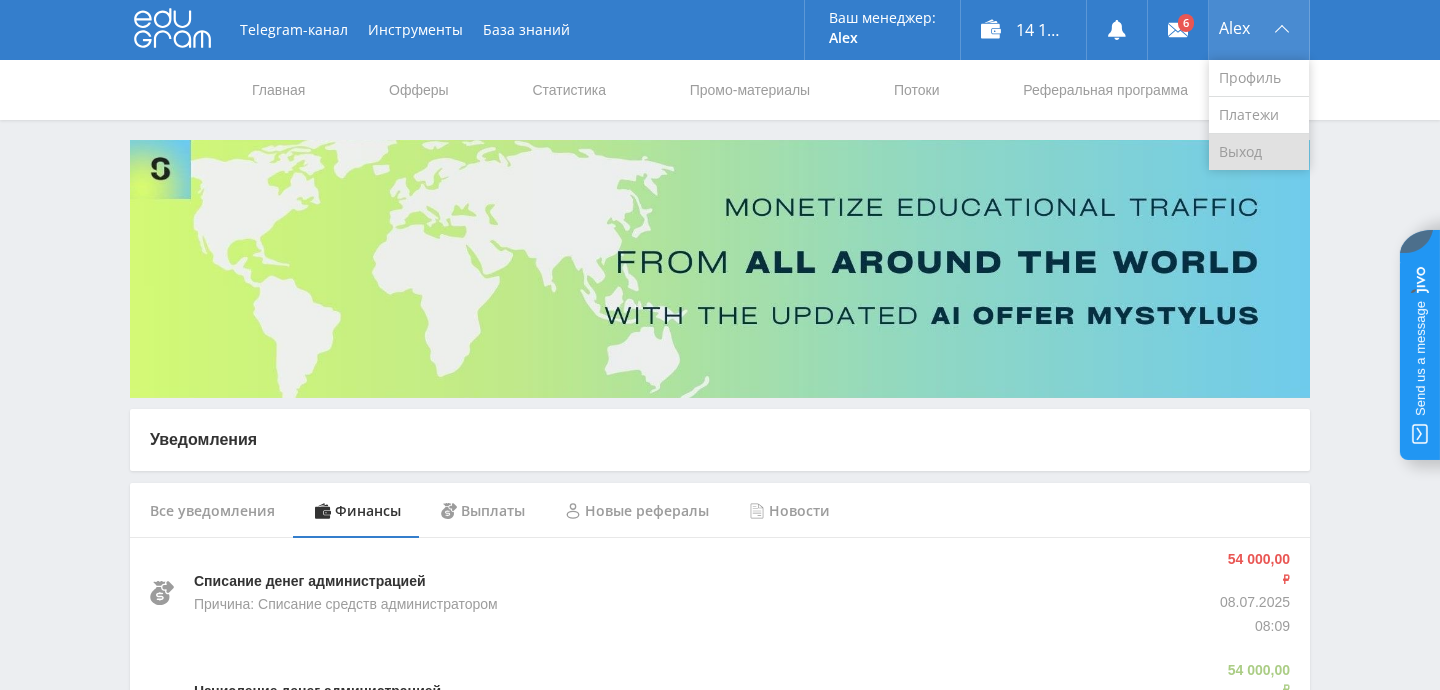 click on "Выход" at bounding box center (1259, 152) 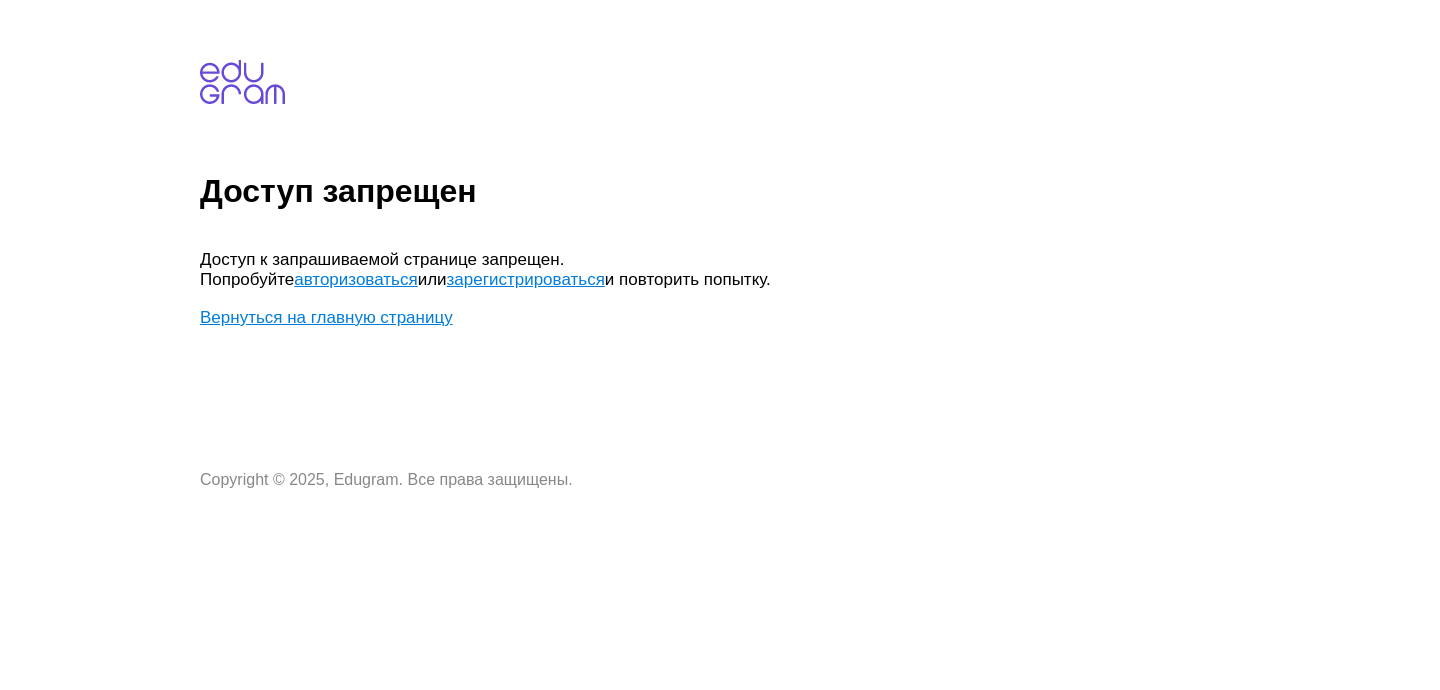 scroll, scrollTop: 0, scrollLeft: 0, axis: both 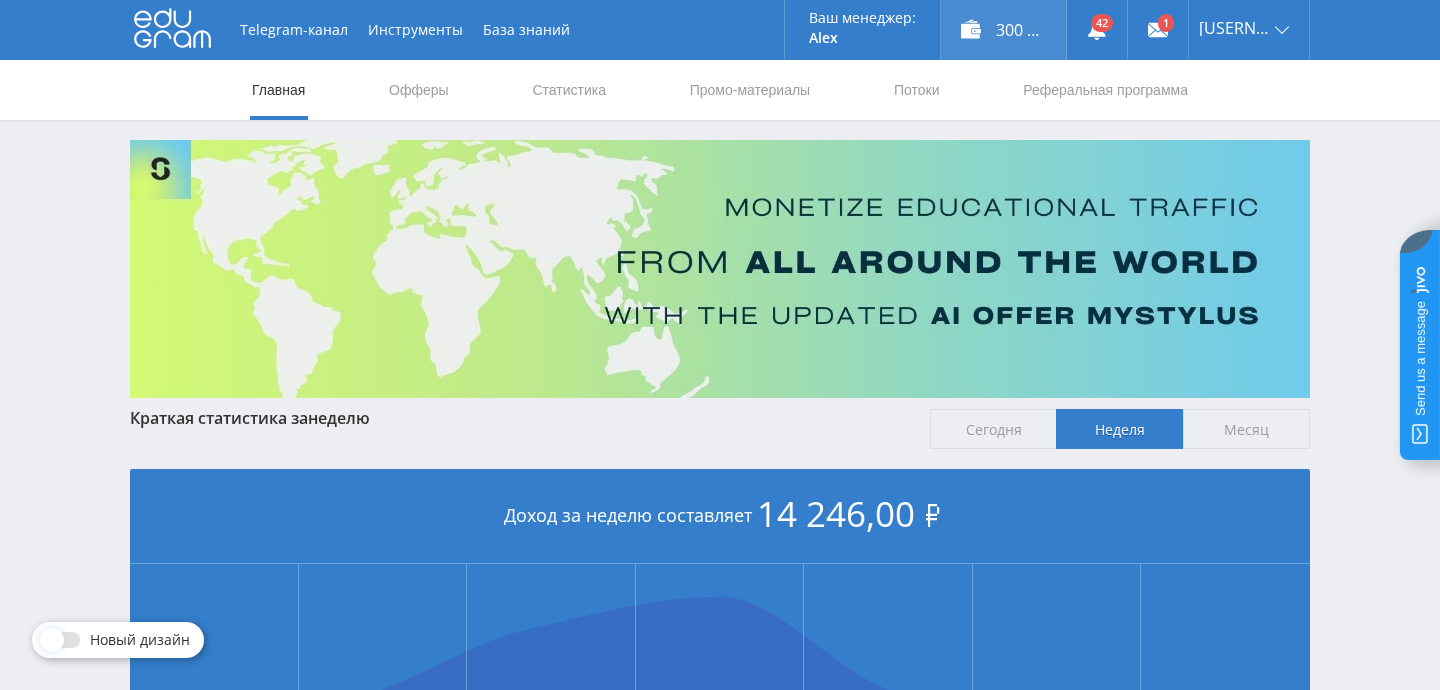 click on "300 213,00 ₽" at bounding box center [1003, 30] 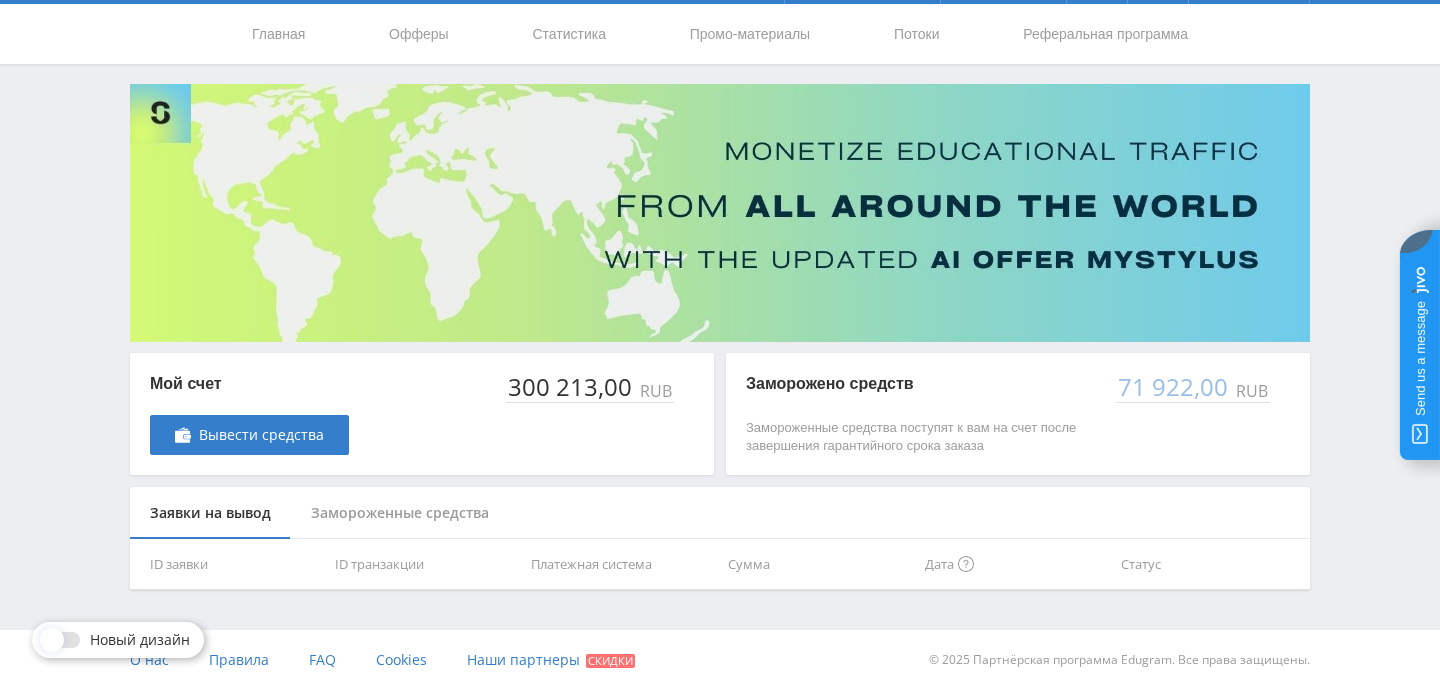 scroll, scrollTop: 0, scrollLeft: 0, axis: both 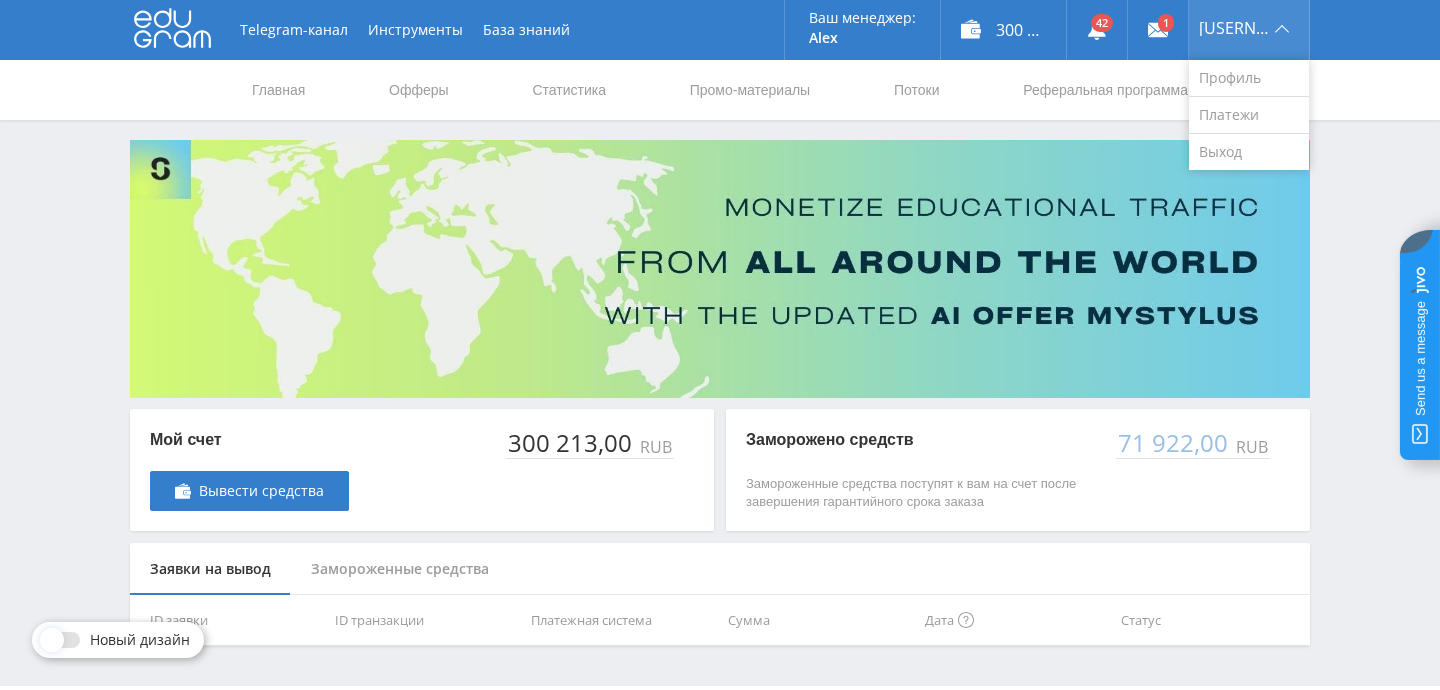 click on "[USERNAME]" at bounding box center [1249, 30] 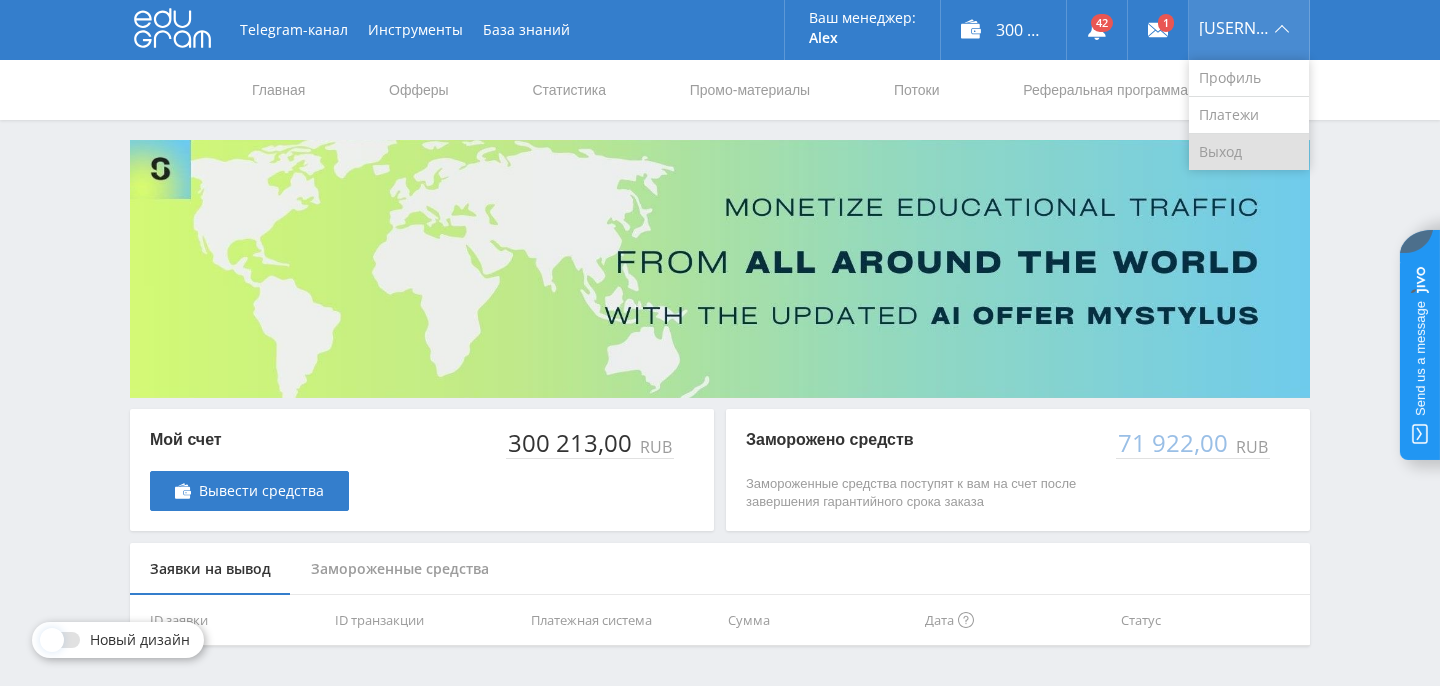 click on "Выход" at bounding box center [1249, 152] 